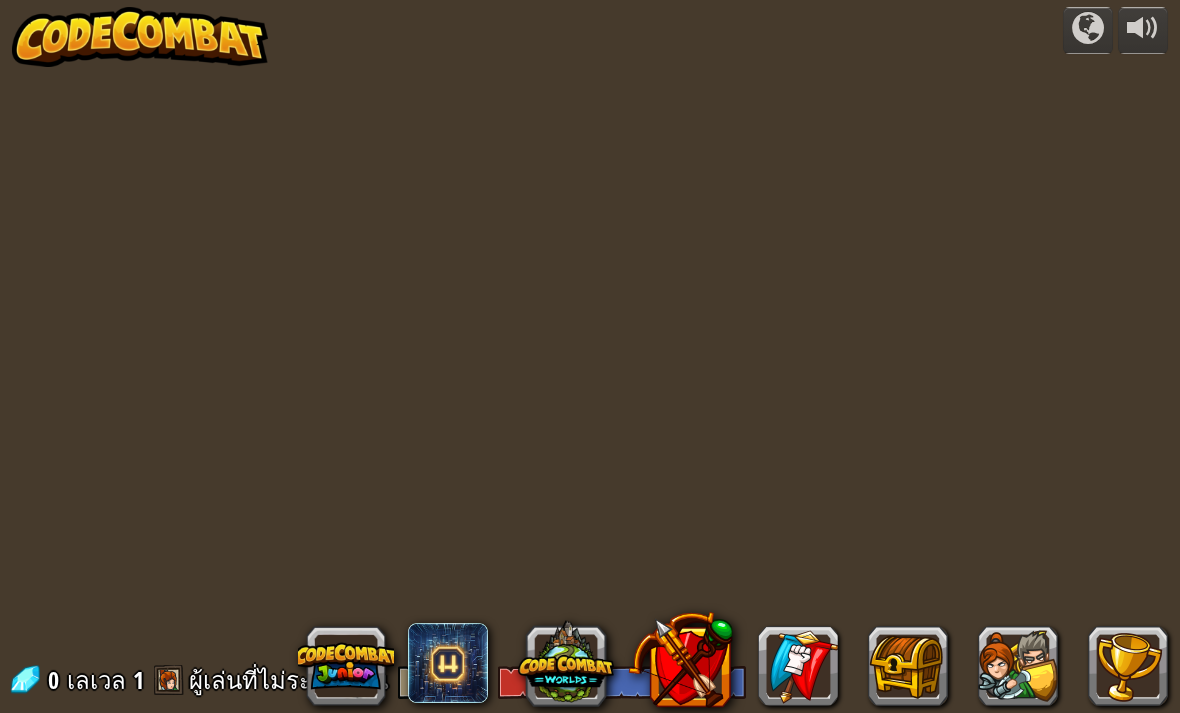 select on "th" 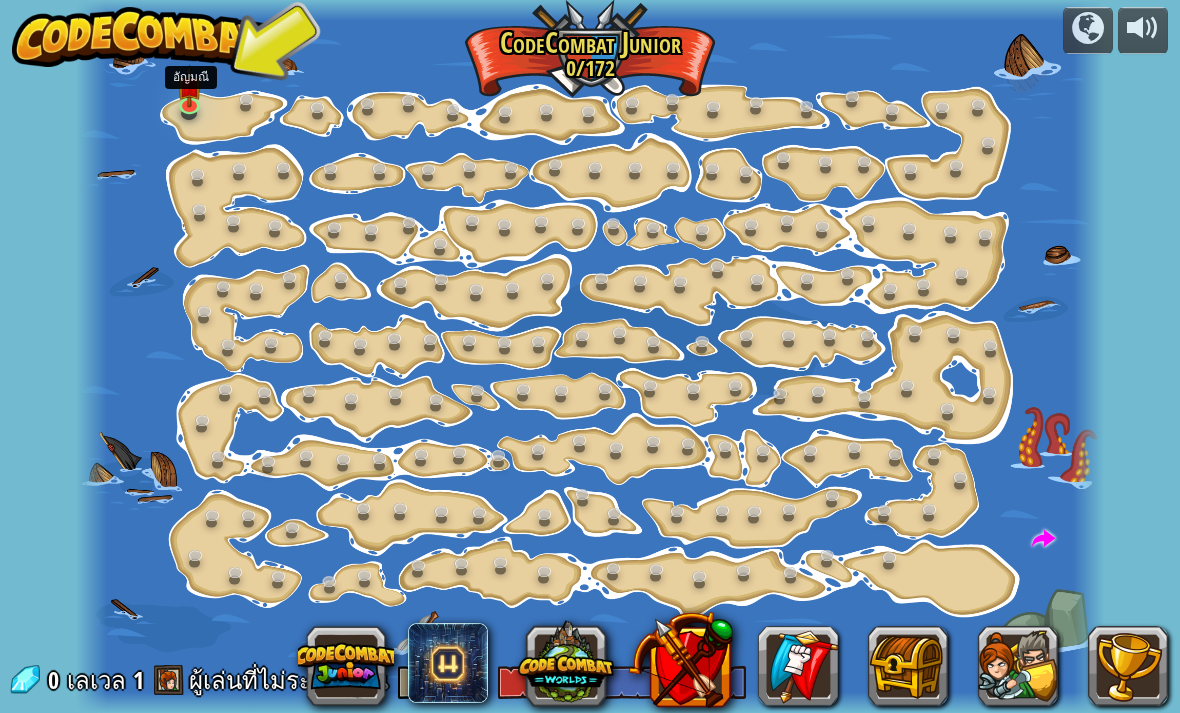 click at bounding box center [192, 107] 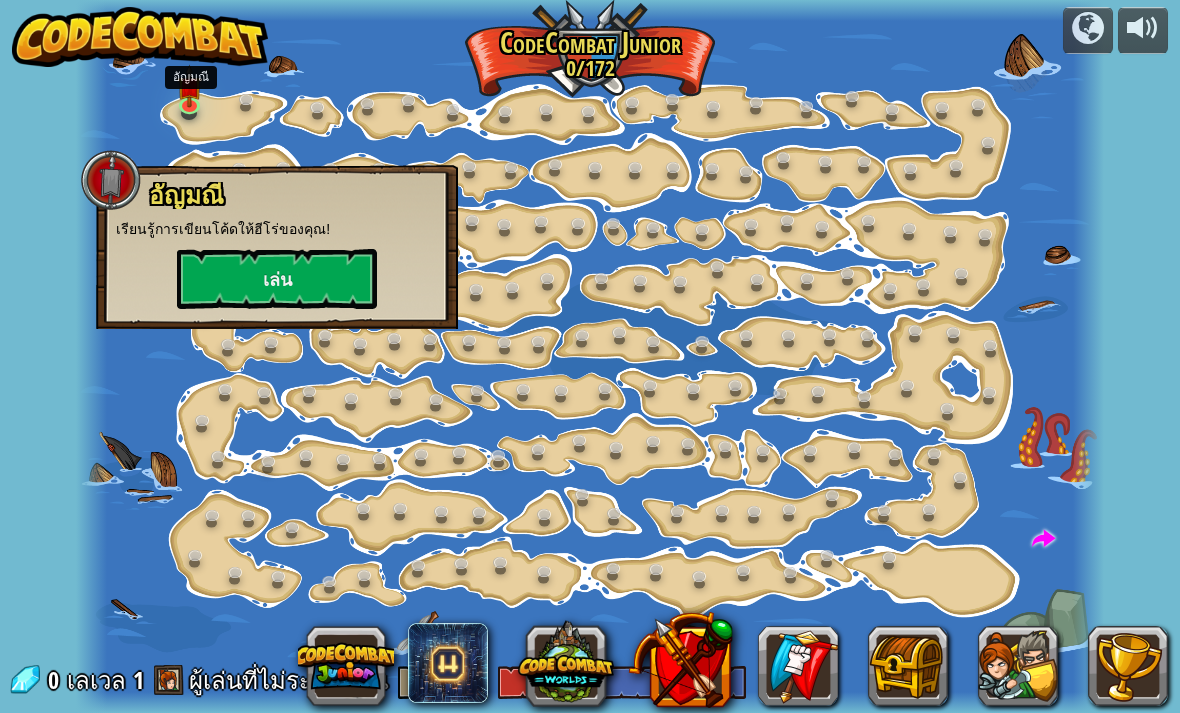 click on "เล่น" at bounding box center [277, 279] 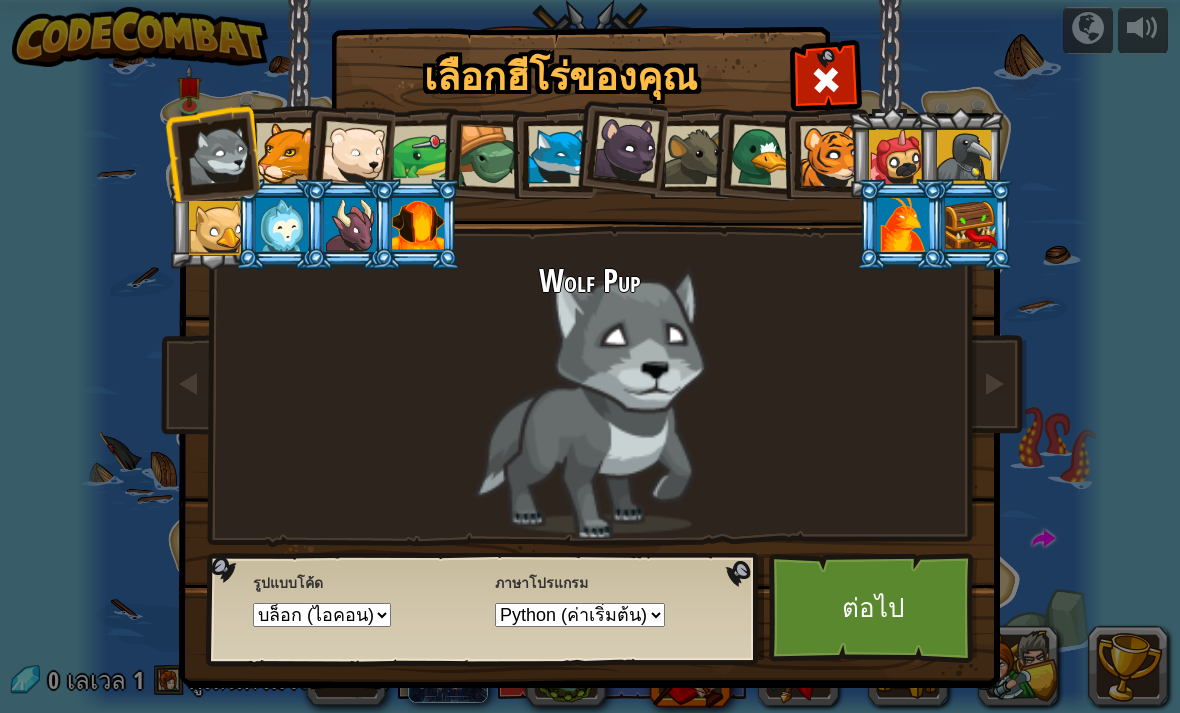 click at bounding box center [558, 156] 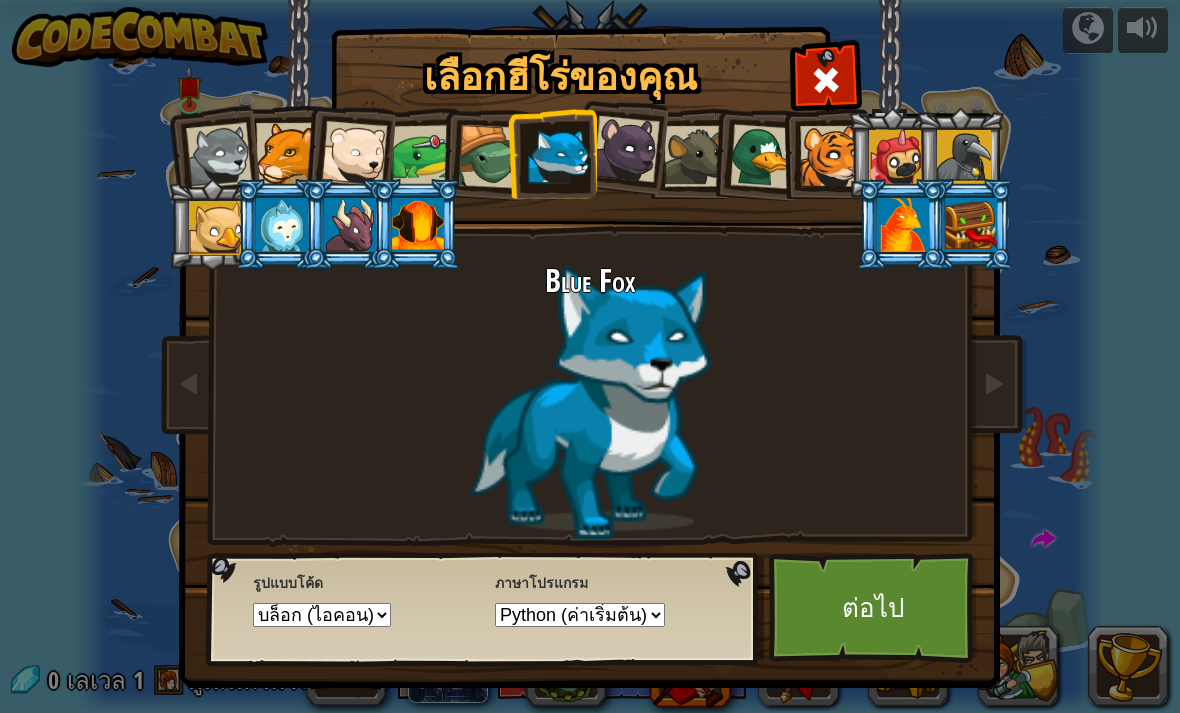 click at bounding box center (219, 156) 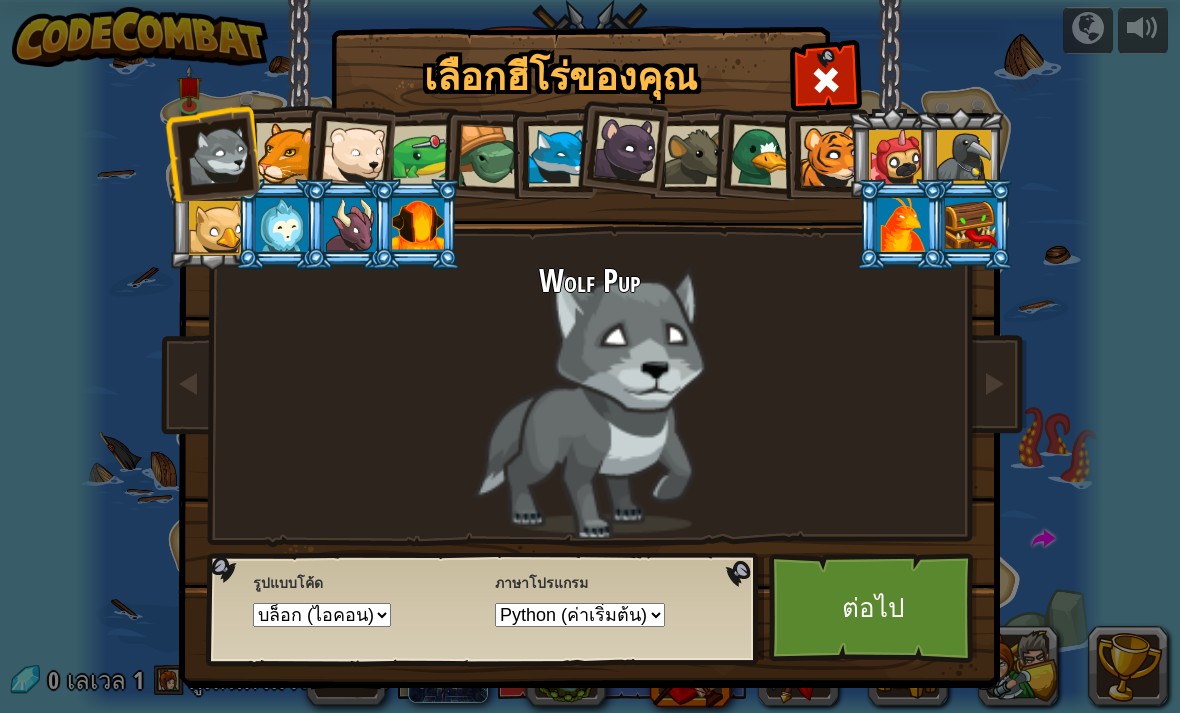 click at bounding box center (558, 156) 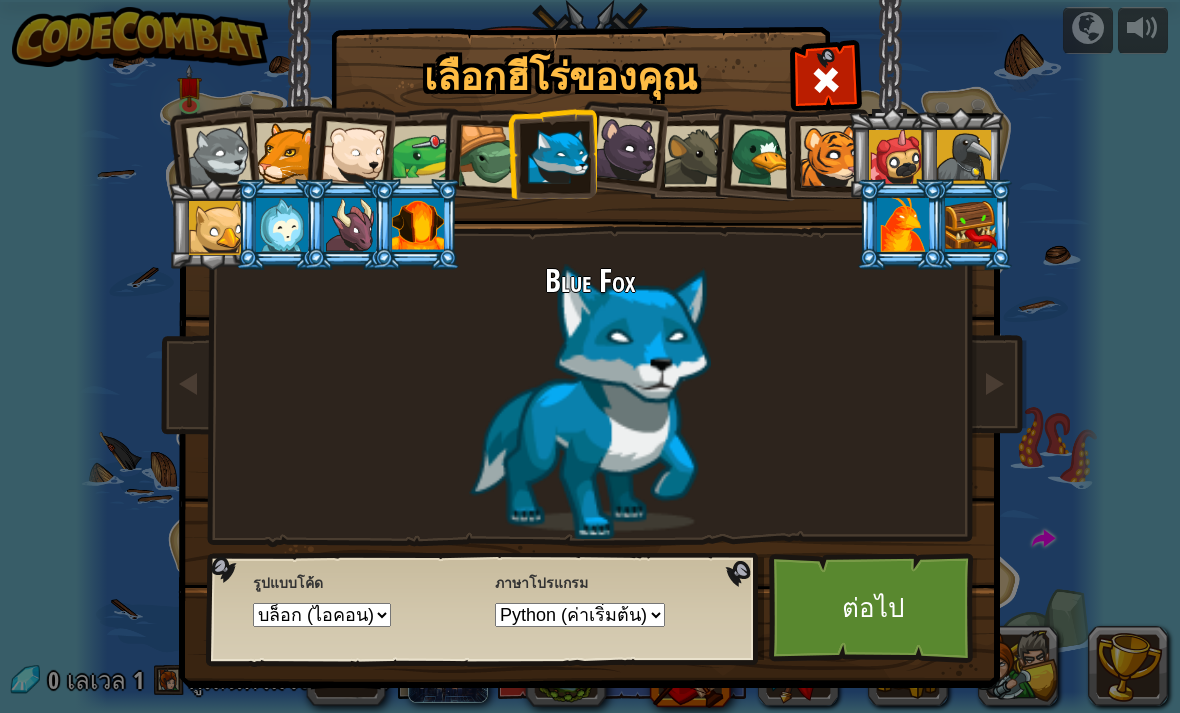 click on "ต่อไป" at bounding box center (873, 608) 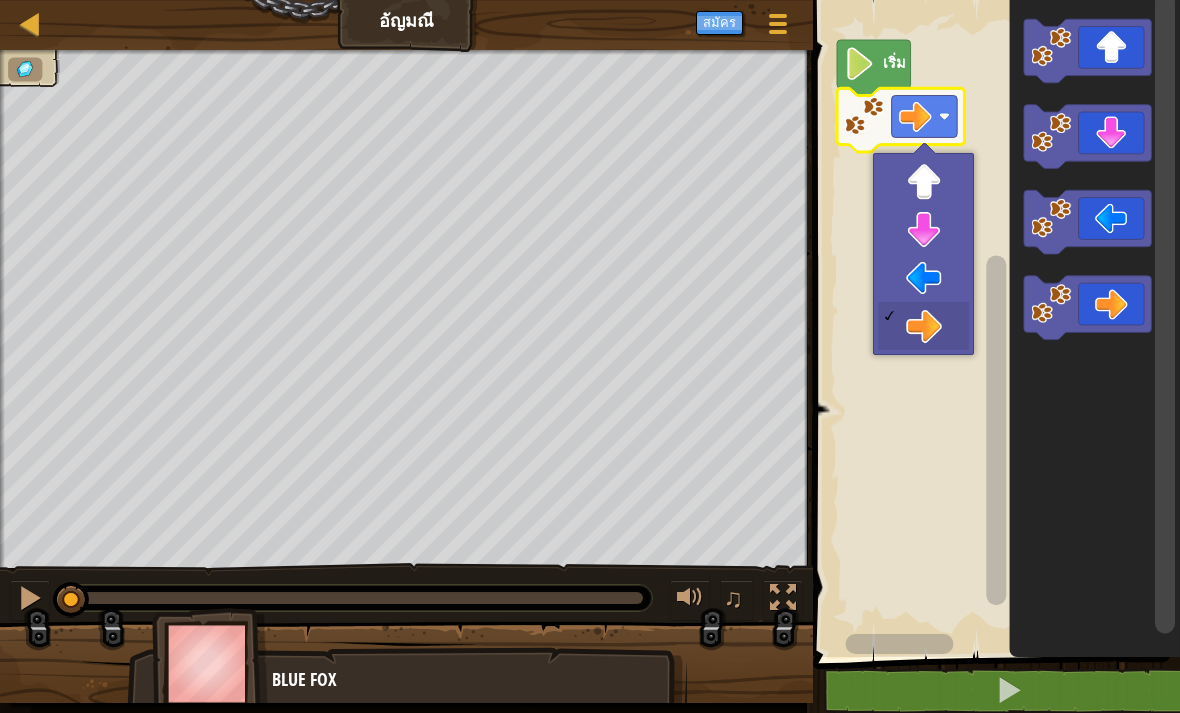 click 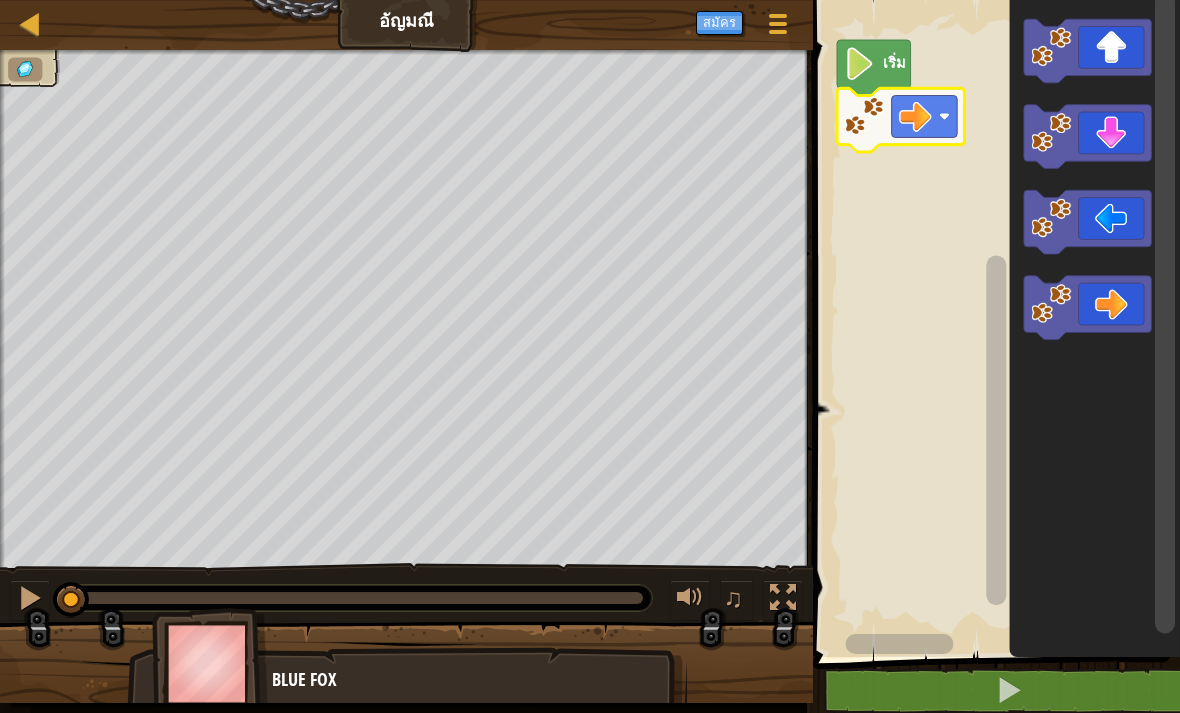 click 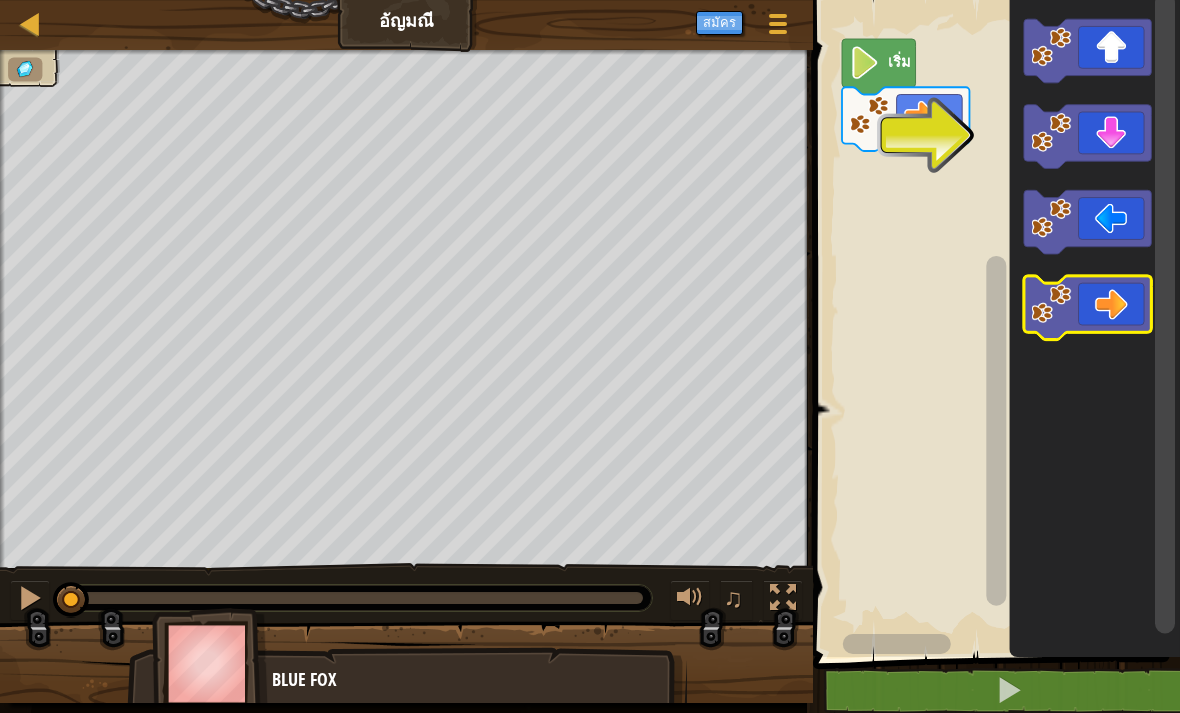 click 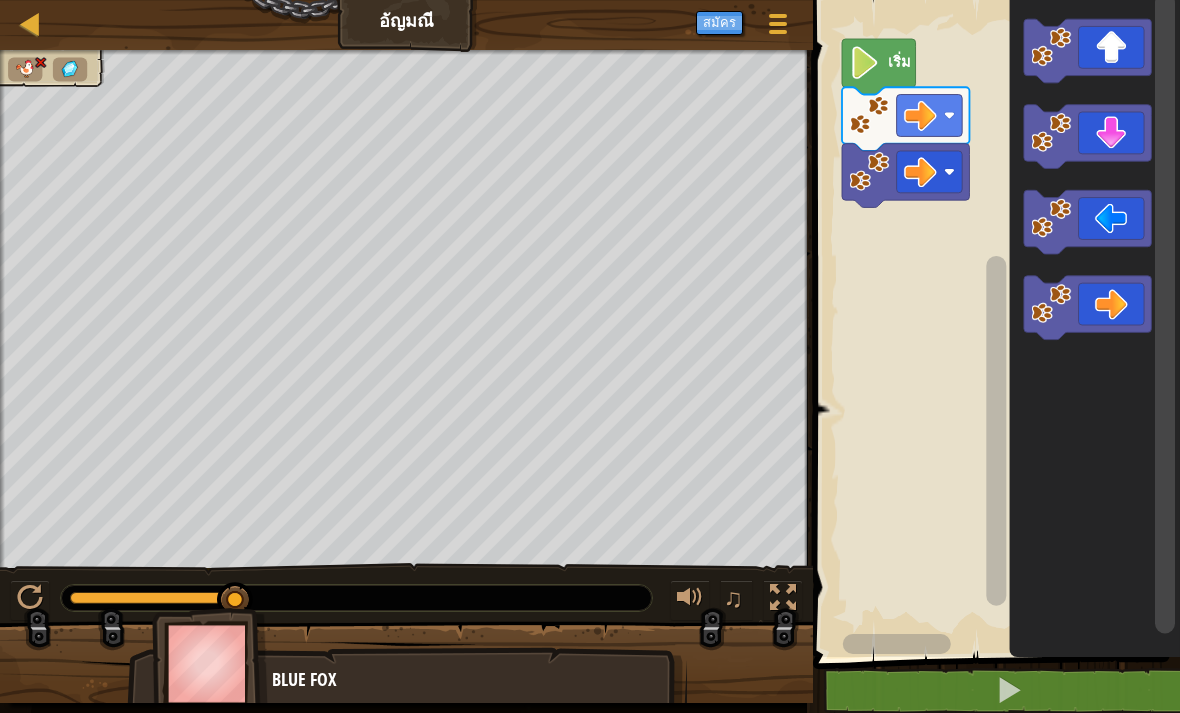 click at bounding box center [30, 23] 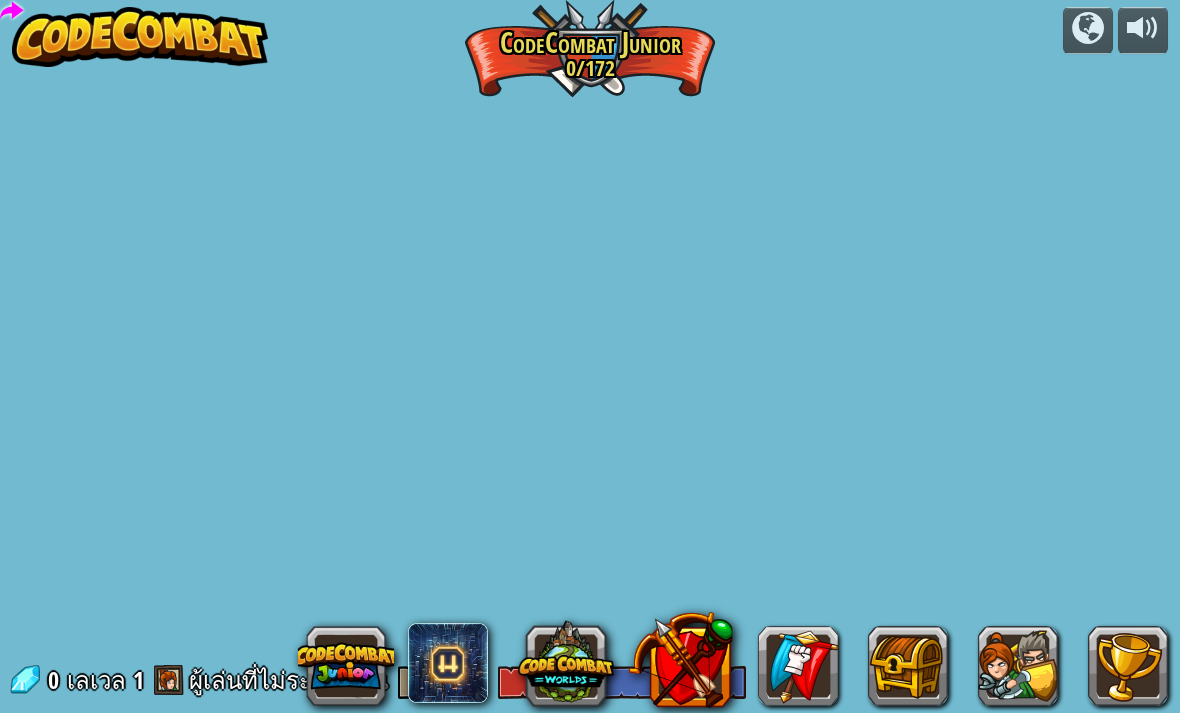 select on "th" 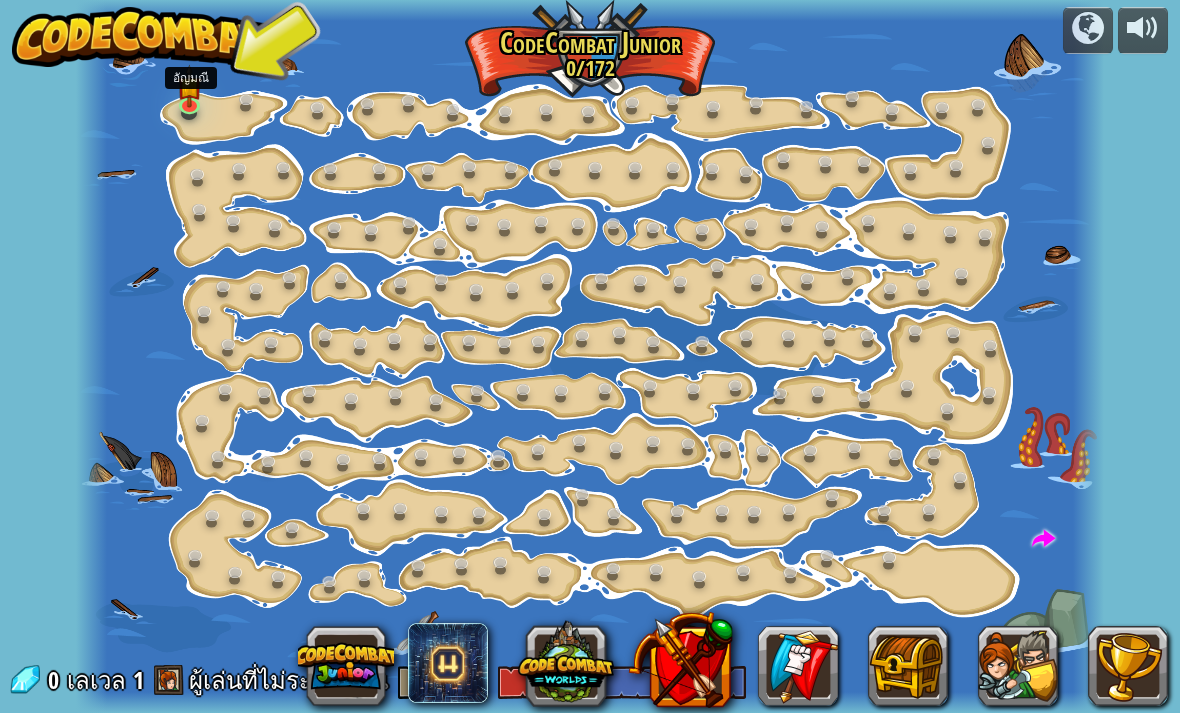 click at bounding box center [192, 107] 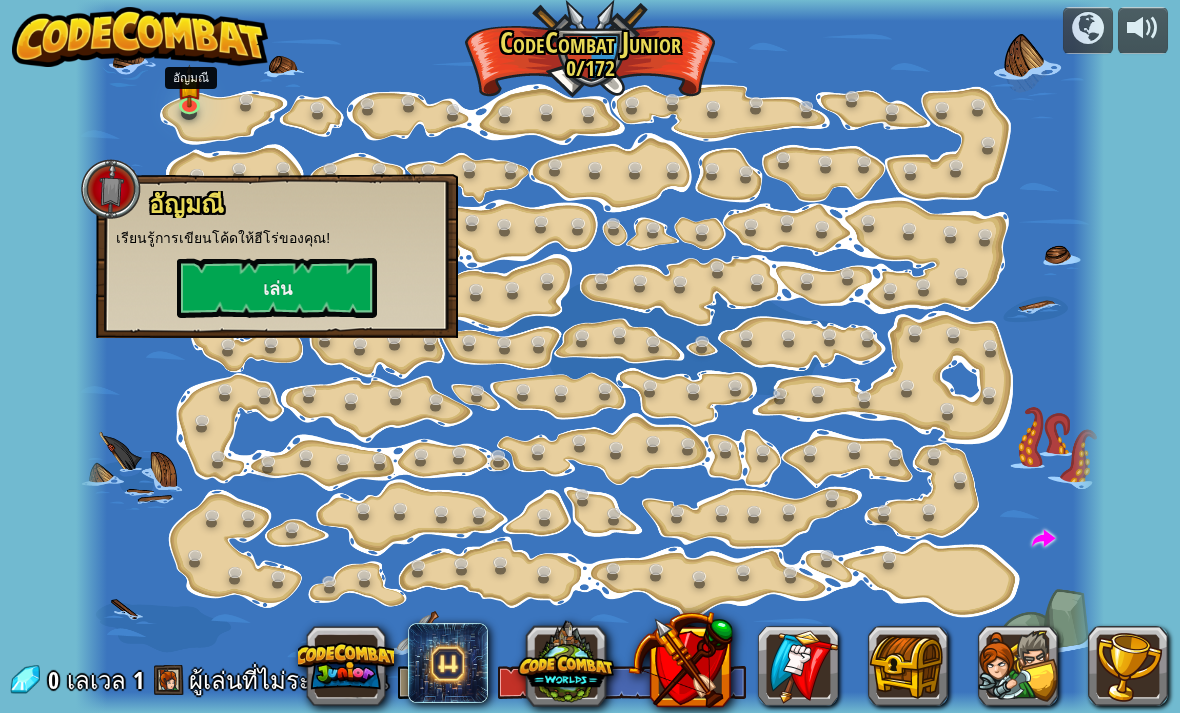 click on "เล่น" at bounding box center (277, 288) 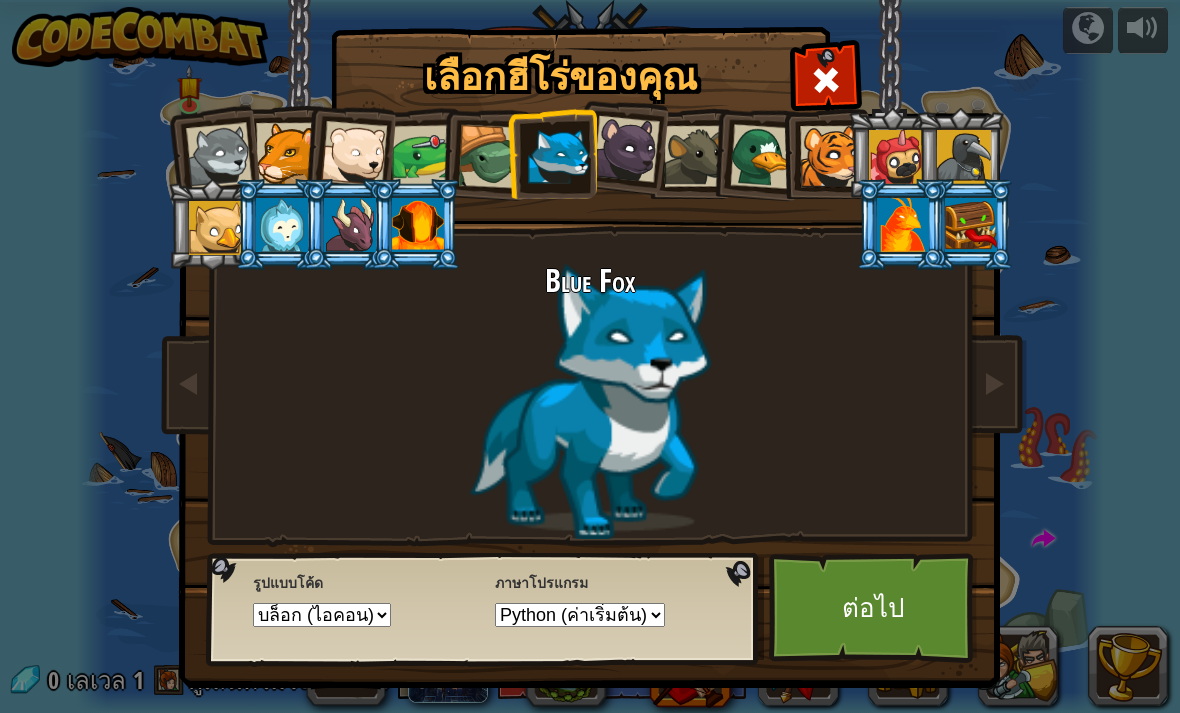 click on "ต่อไป" at bounding box center (873, 608) 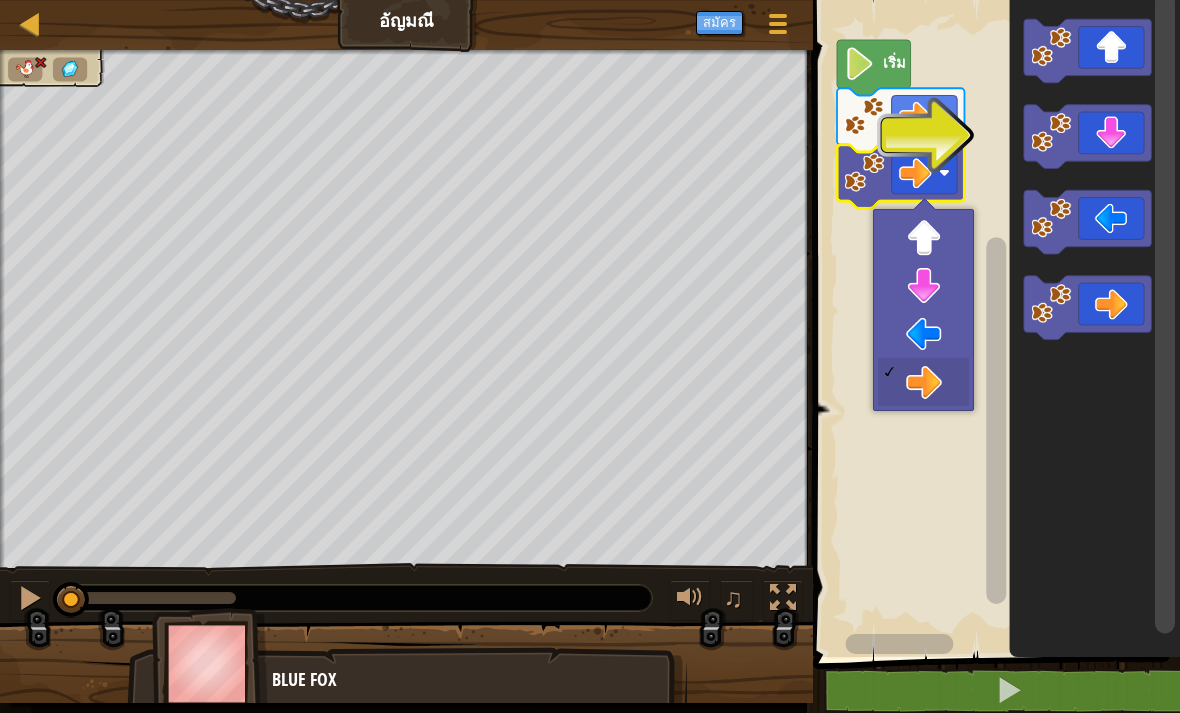 click 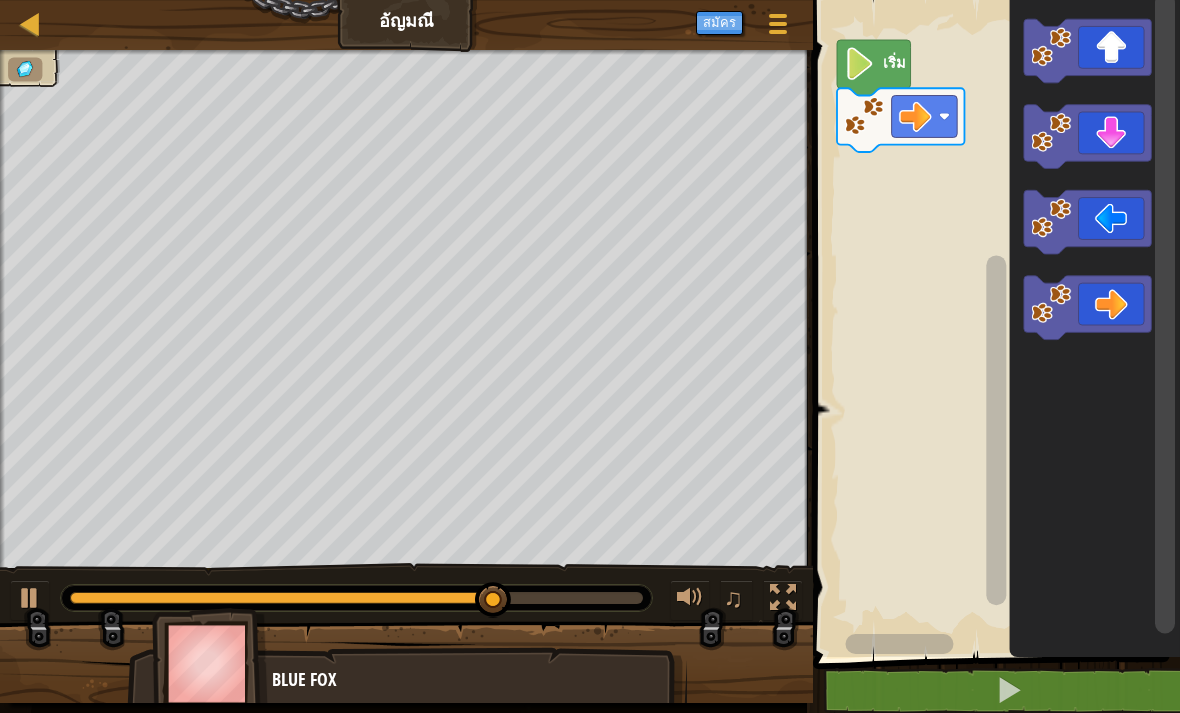 click 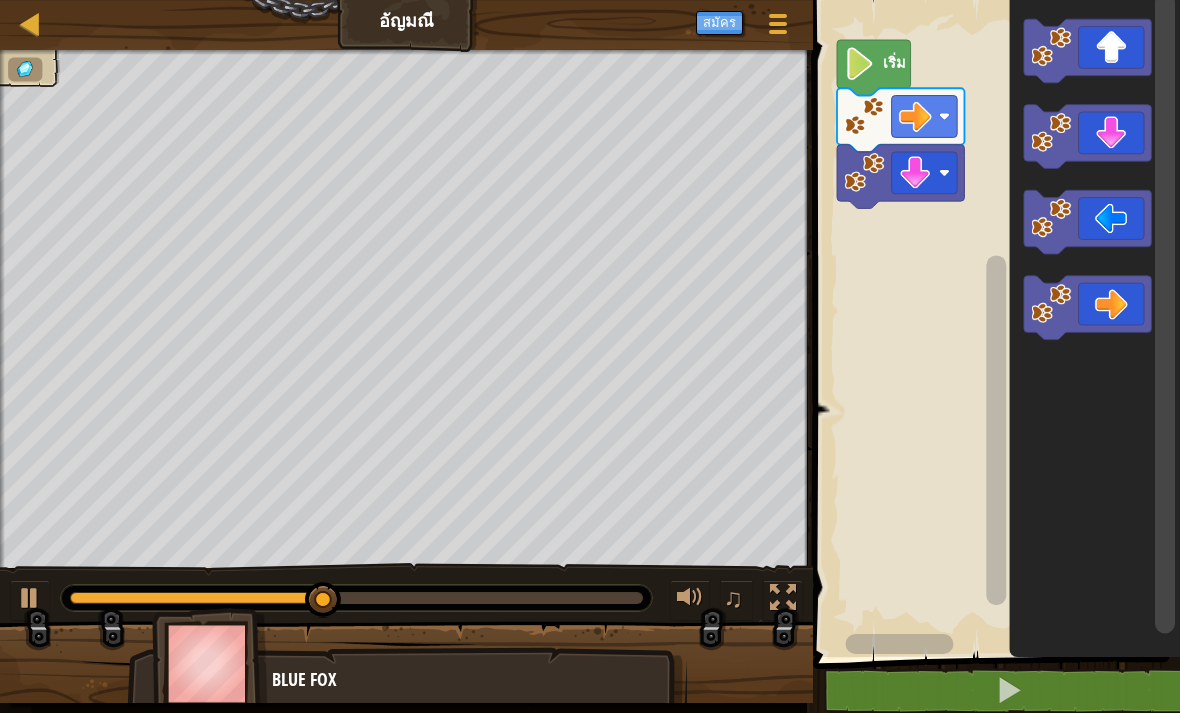 click 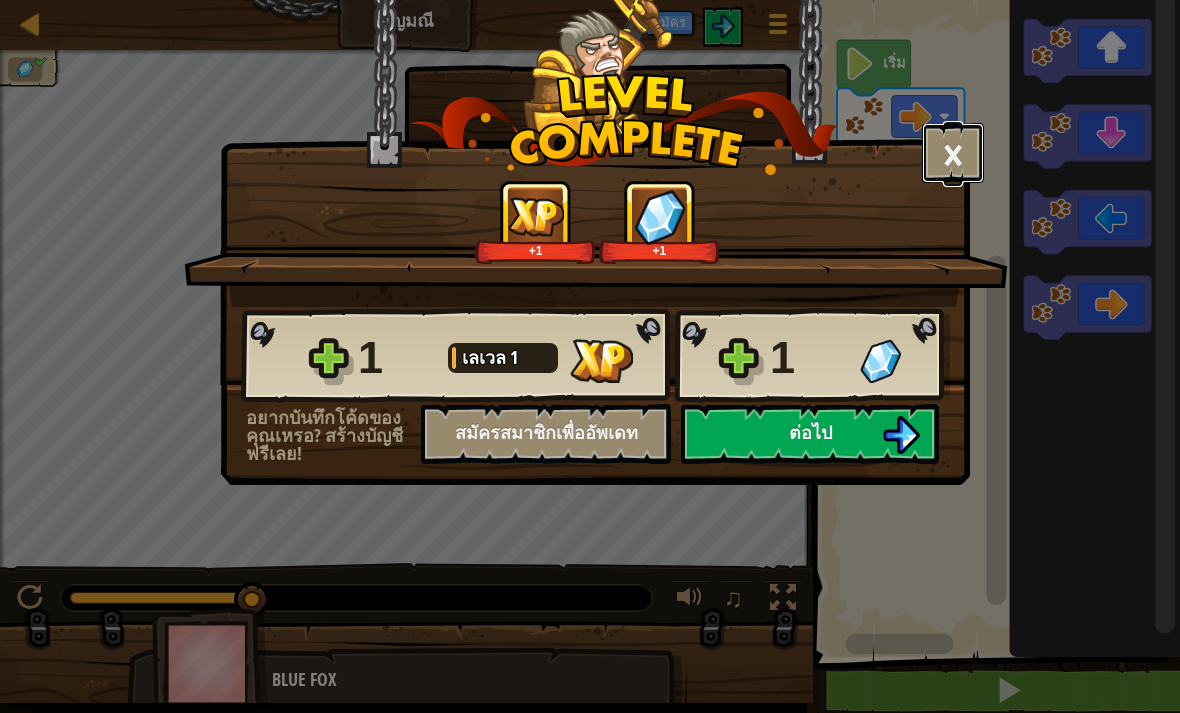 click on "×" at bounding box center [953, 153] 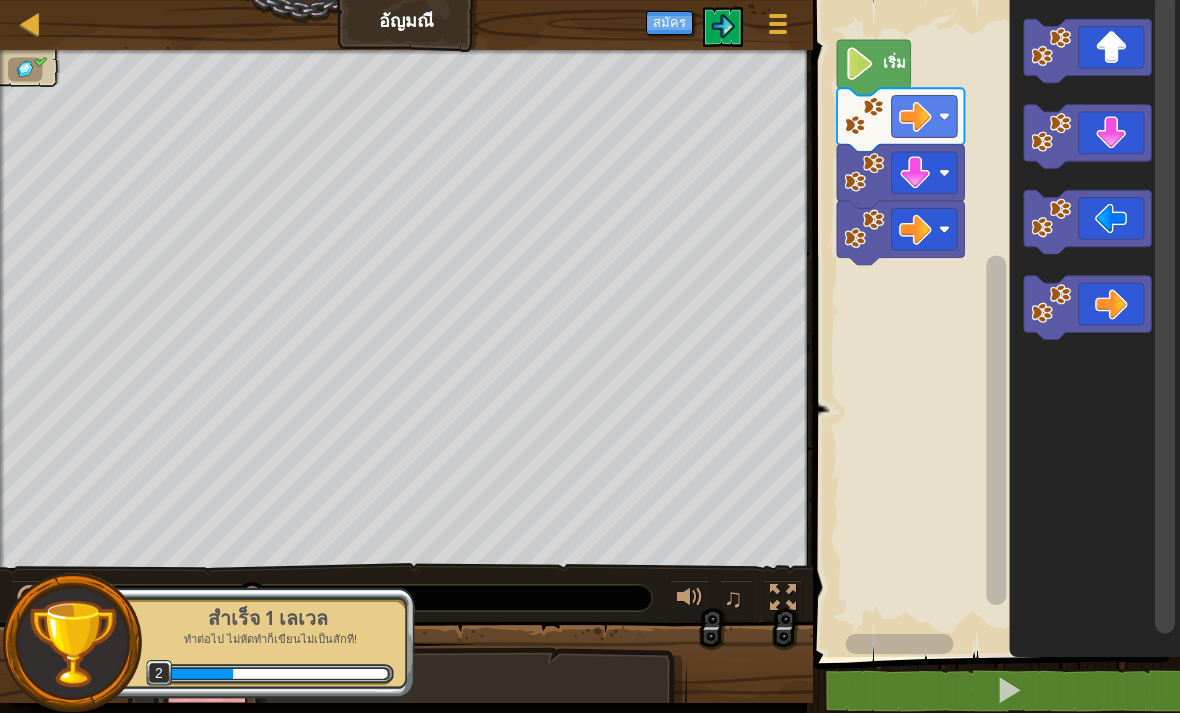 click on "แผนที่" at bounding box center [45, 24] 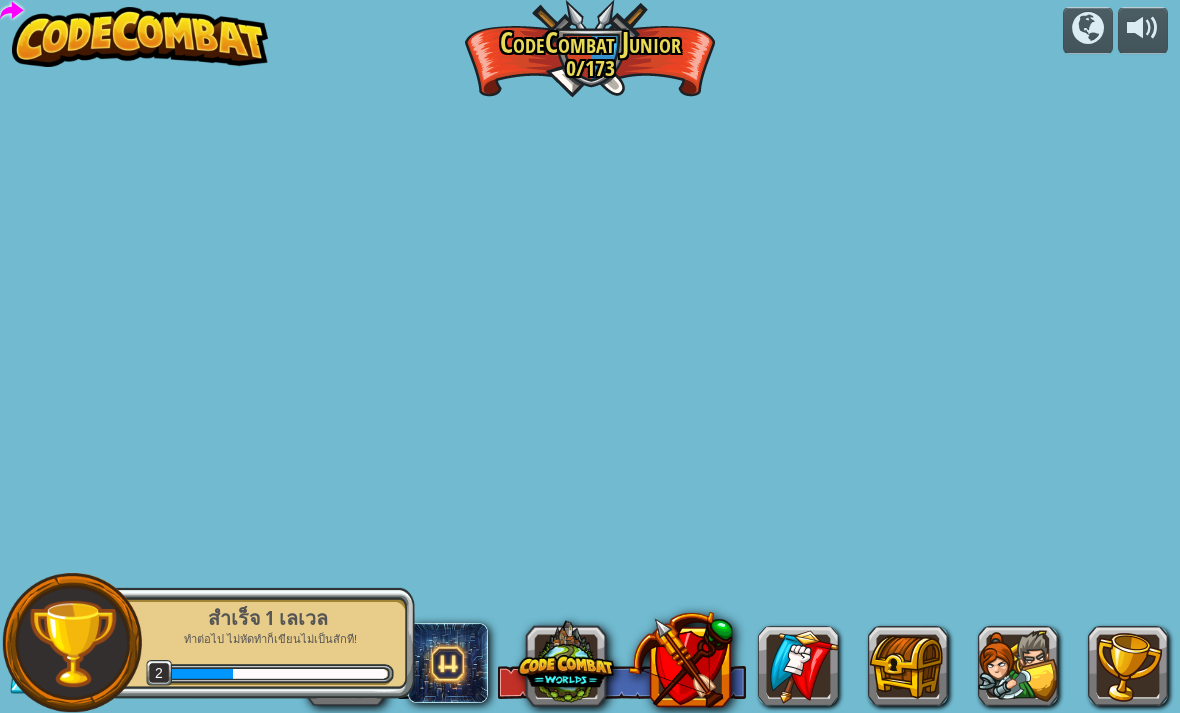 select on "th" 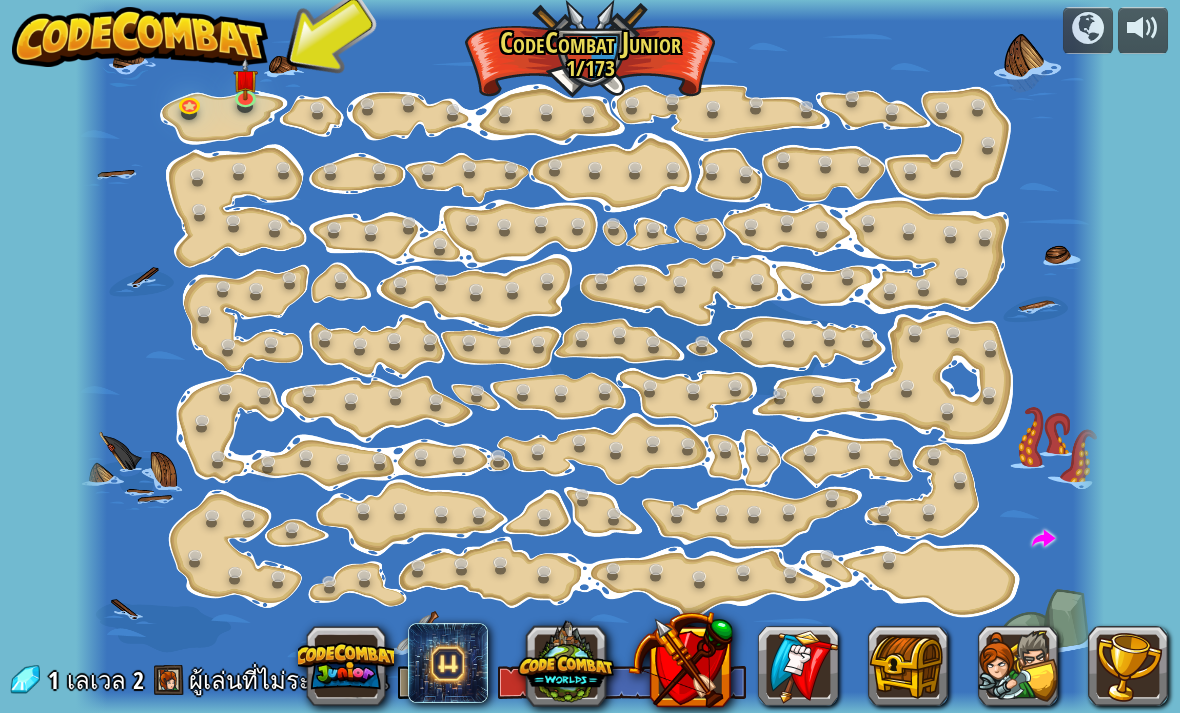 scroll, scrollTop: 1, scrollLeft: 0, axis: vertical 